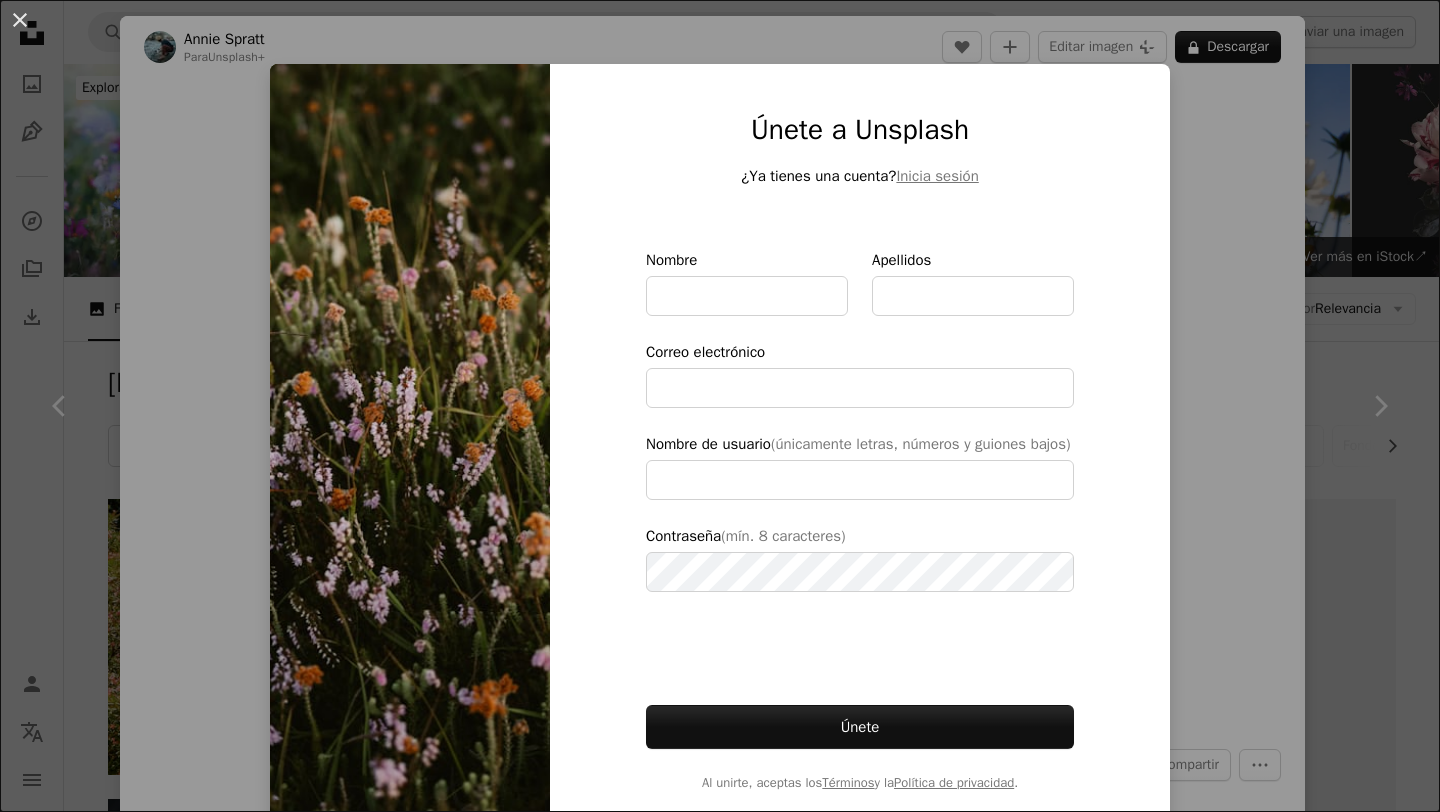 scroll, scrollTop: 480, scrollLeft: 0, axis: vertical 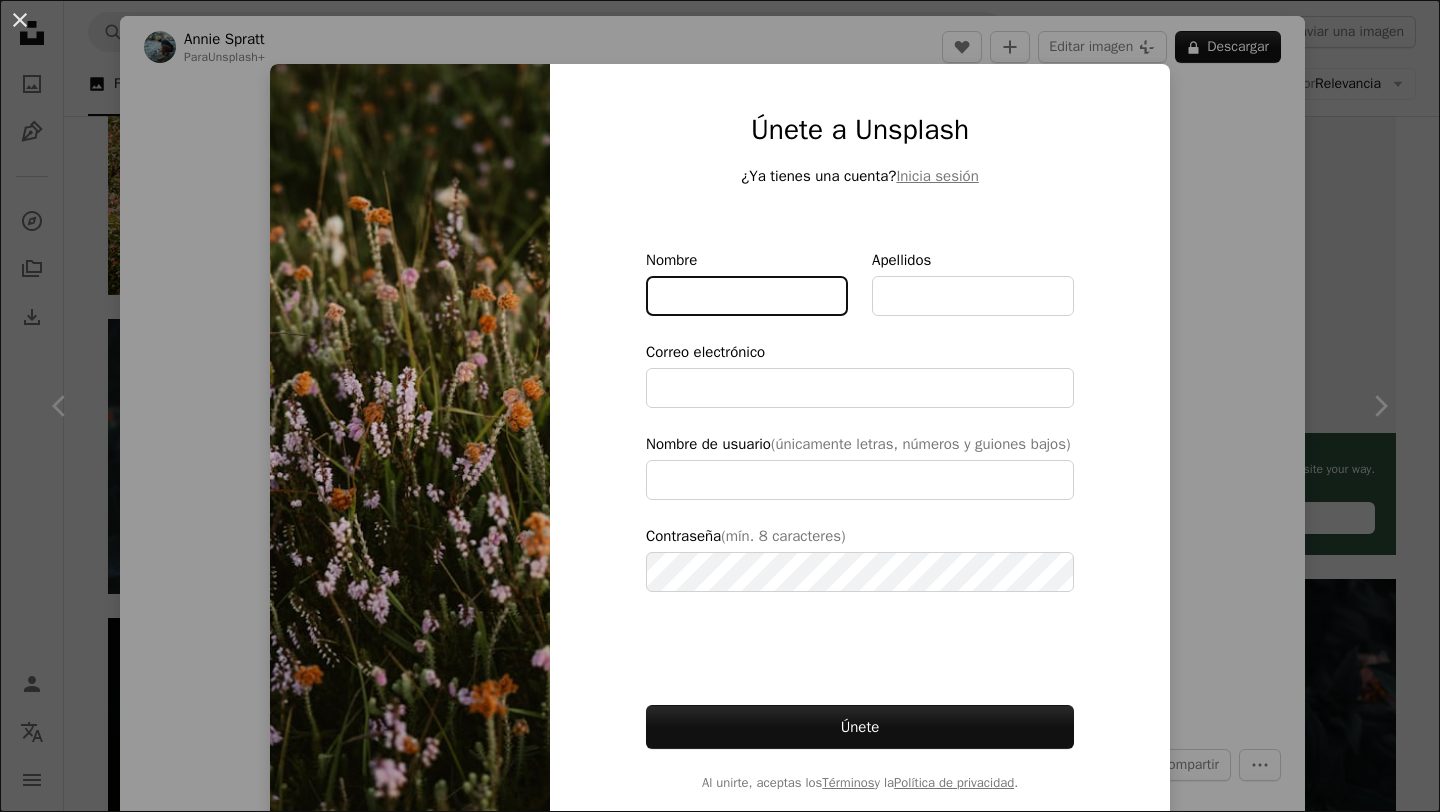 click on "Nombre" at bounding box center (747, 296) 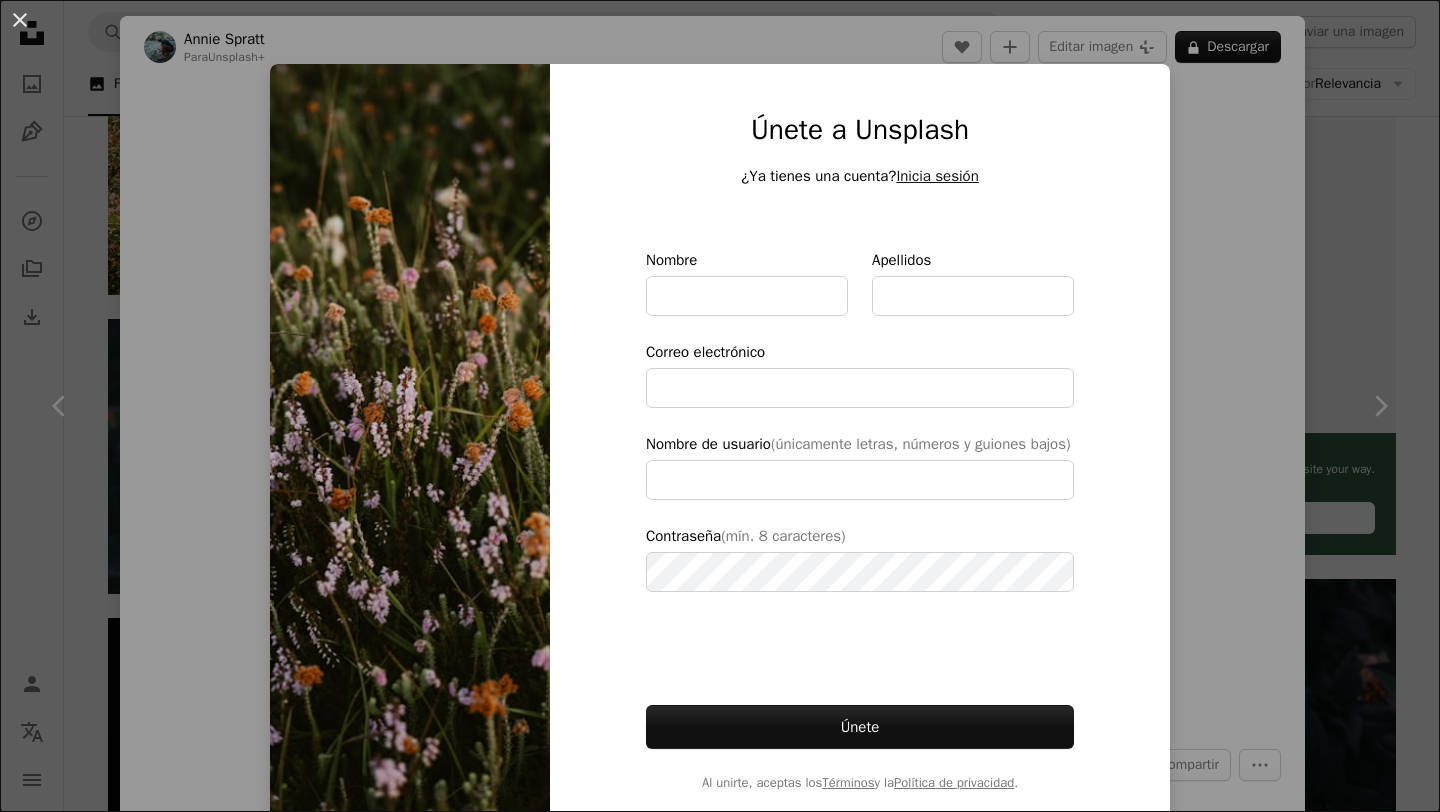 click on "Inicia sesión" at bounding box center [937, 176] 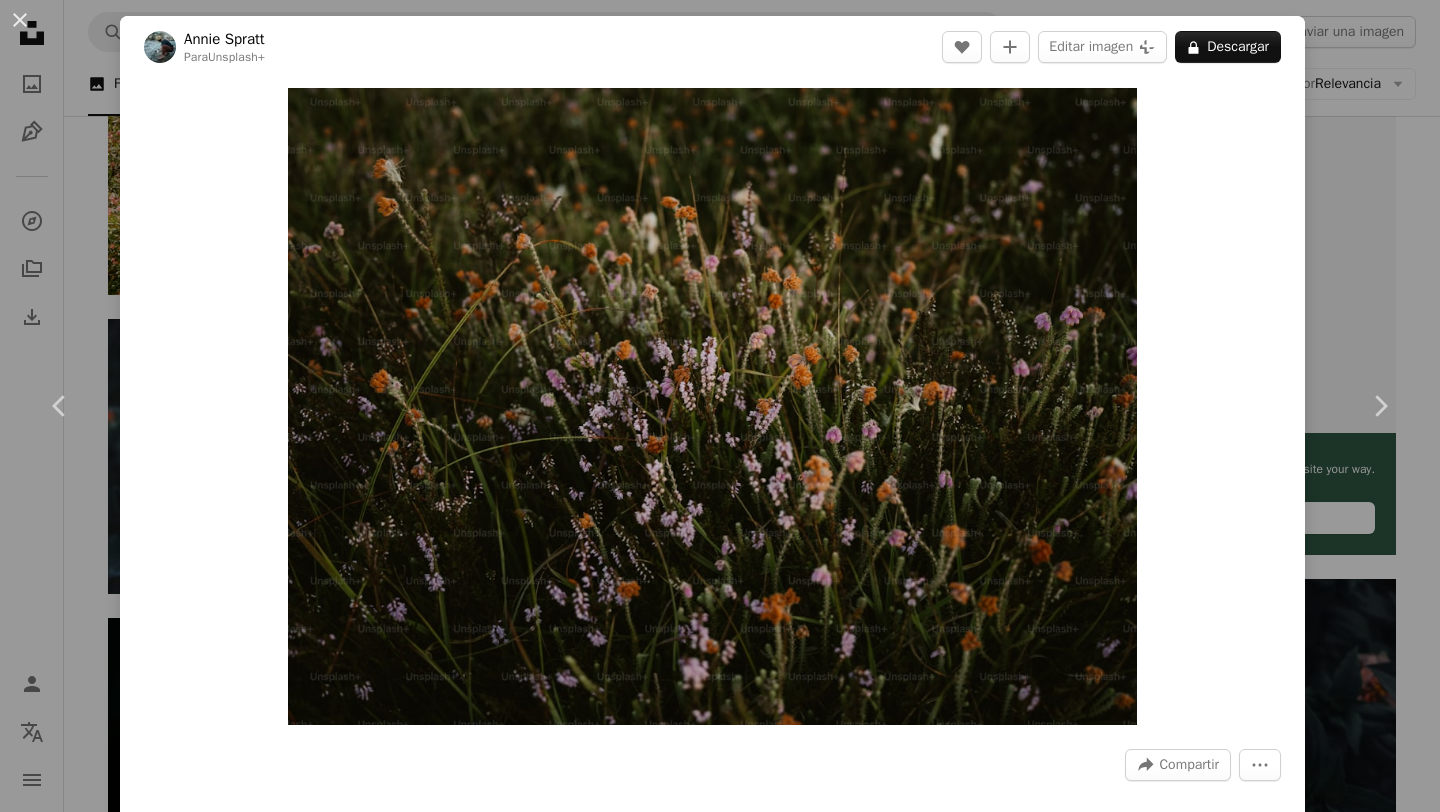 click on "Correo electrónico" at bounding box center [852, 6006] 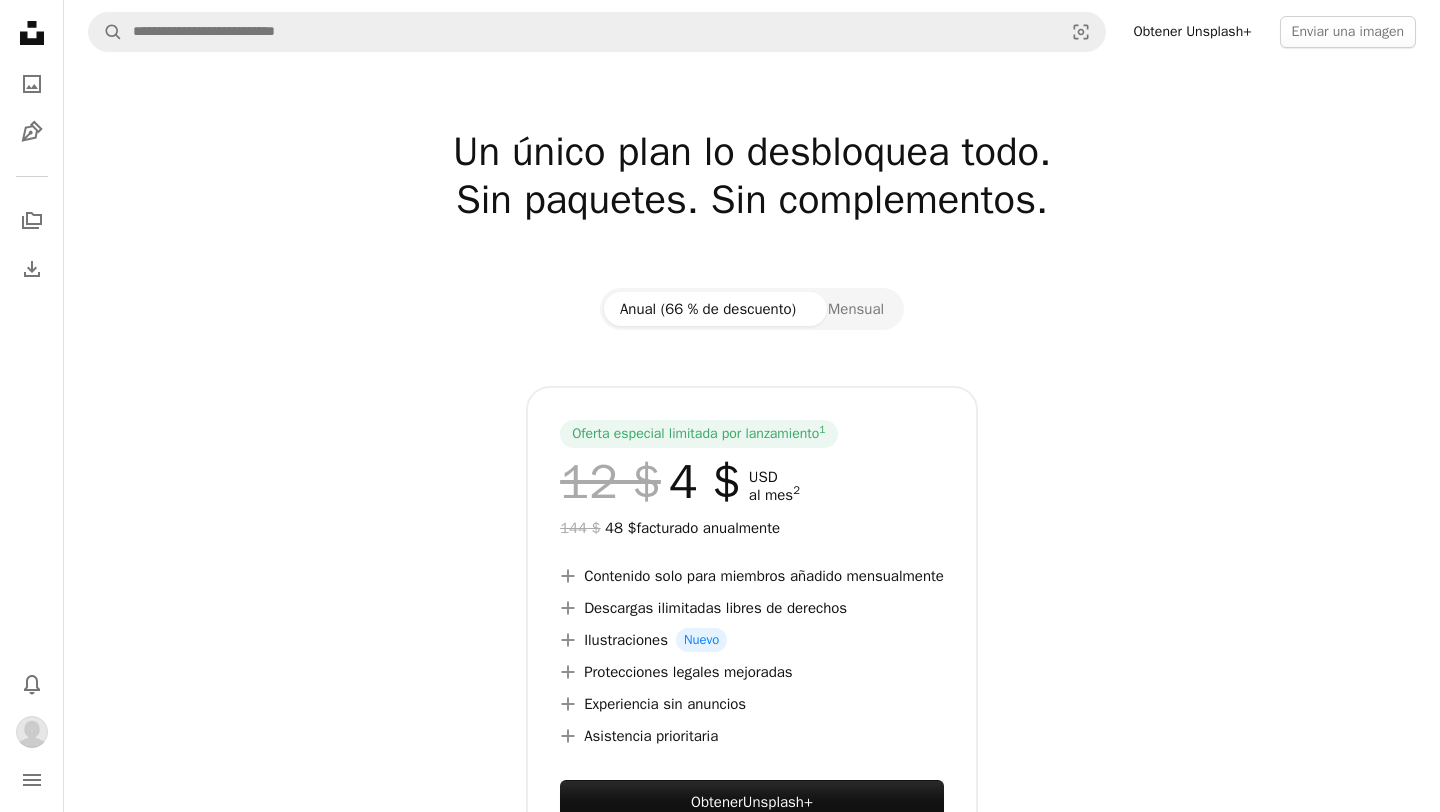 scroll, scrollTop: 3, scrollLeft: 0, axis: vertical 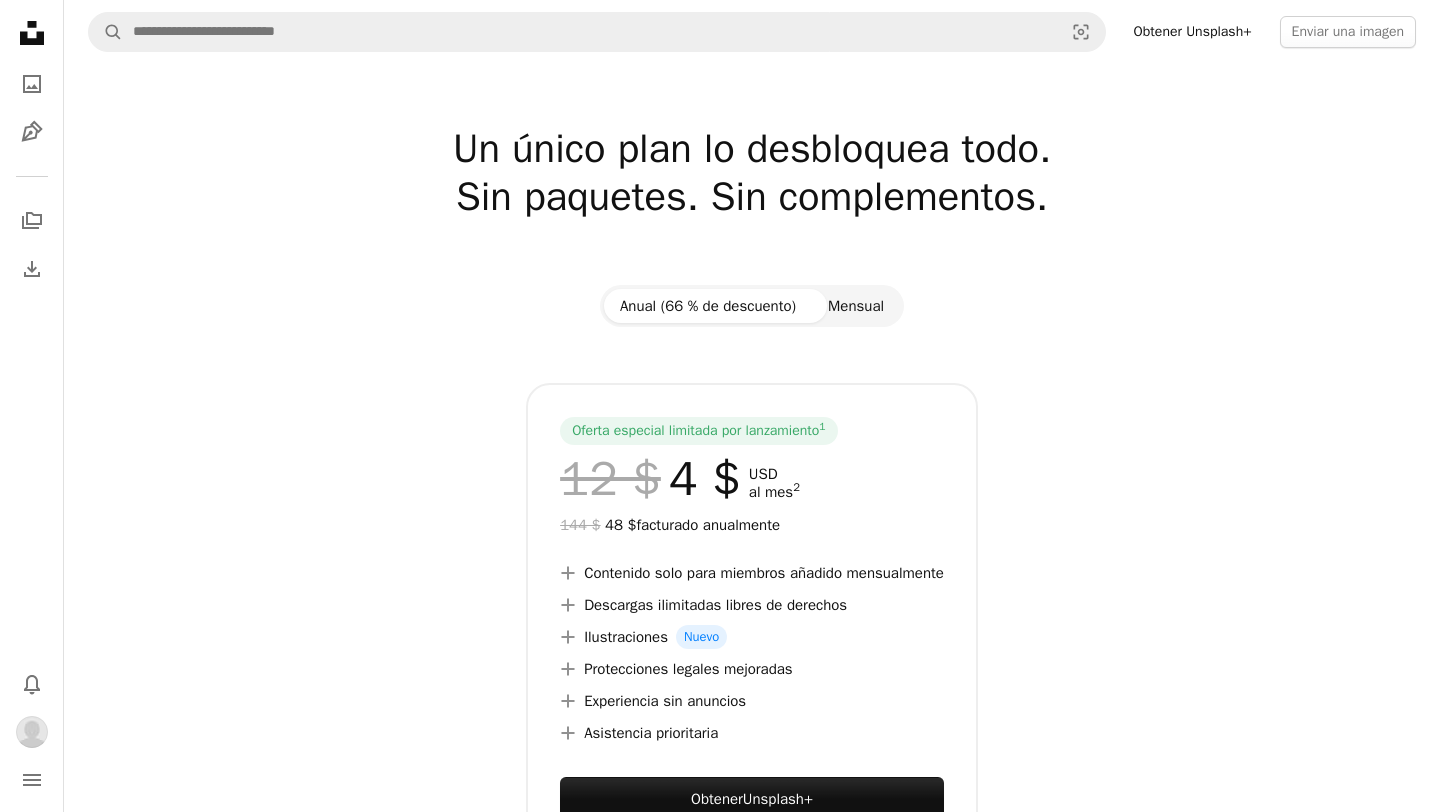 click on "Mensual" at bounding box center [856, 306] 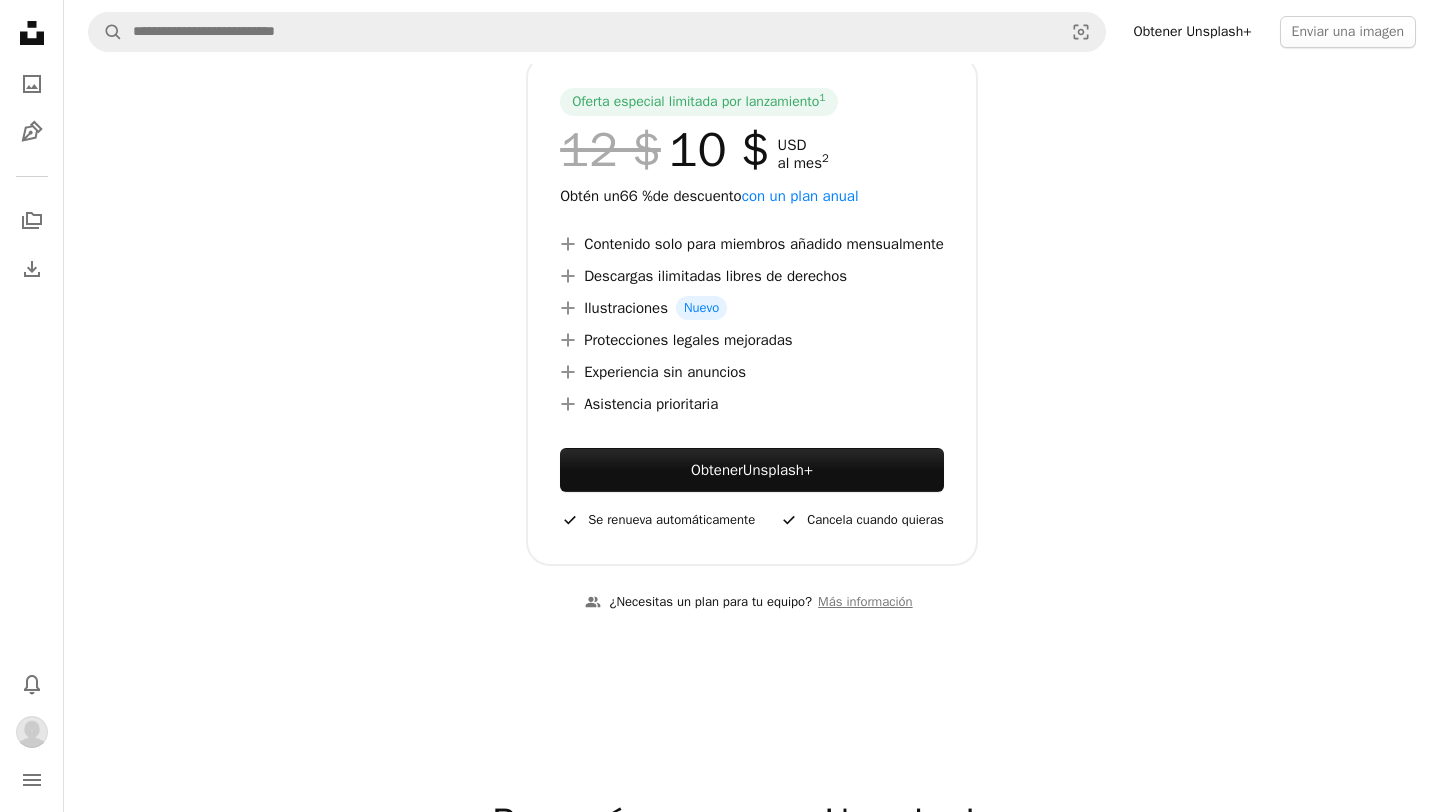 scroll, scrollTop: 359, scrollLeft: 0, axis: vertical 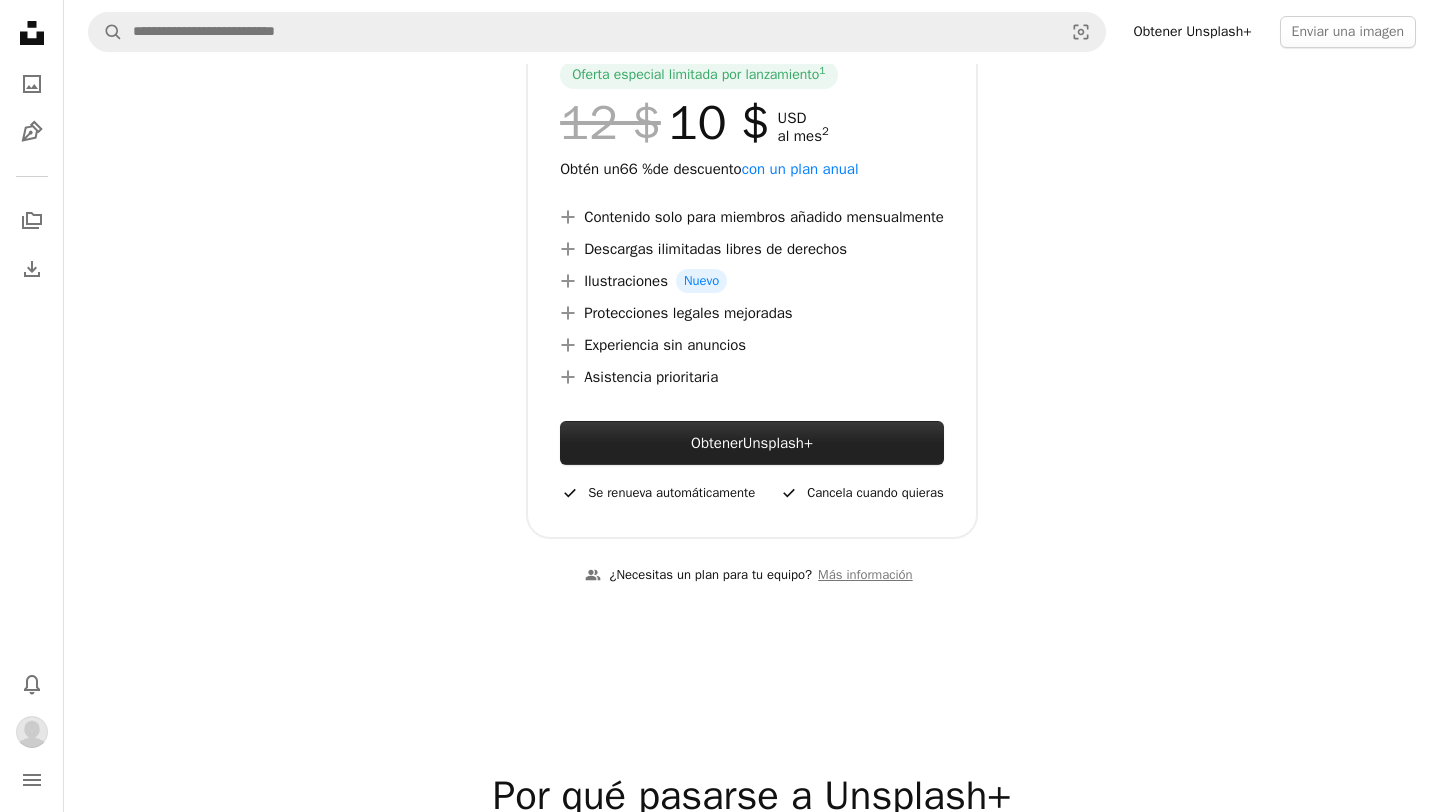 click on "Unsplash+" at bounding box center [778, 443] 